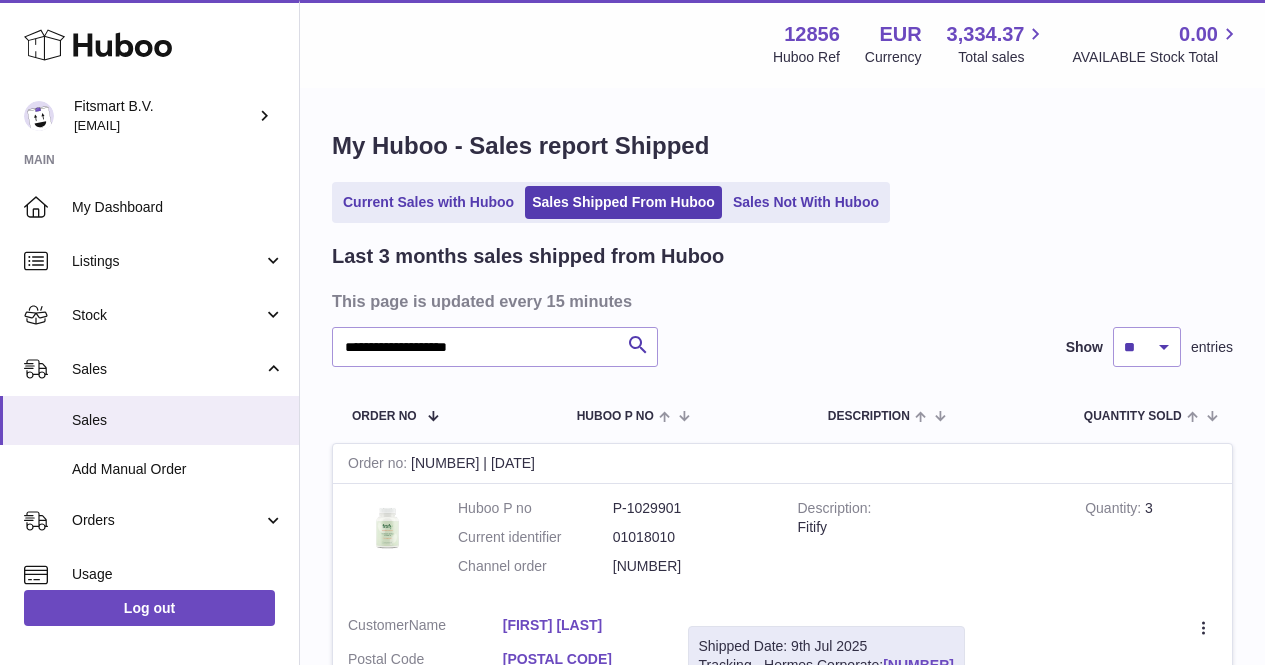 scroll, scrollTop: 106, scrollLeft: 0, axis: vertical 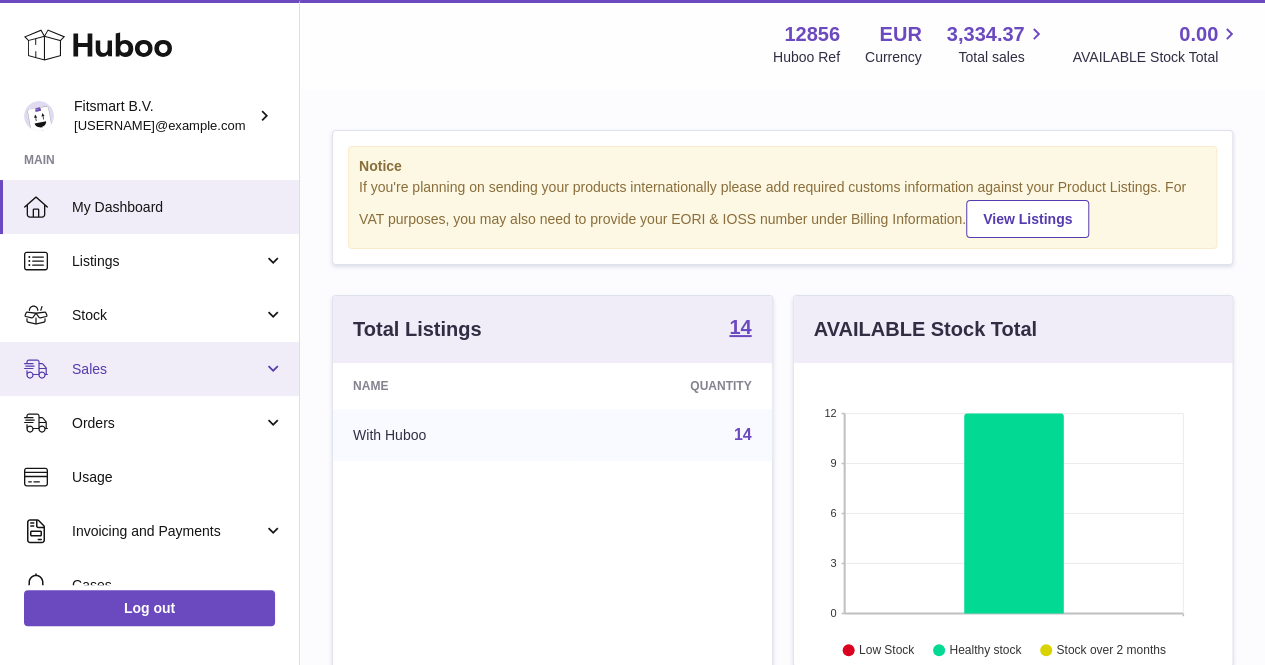 click on "Sales" at bounding box center [167, 369] 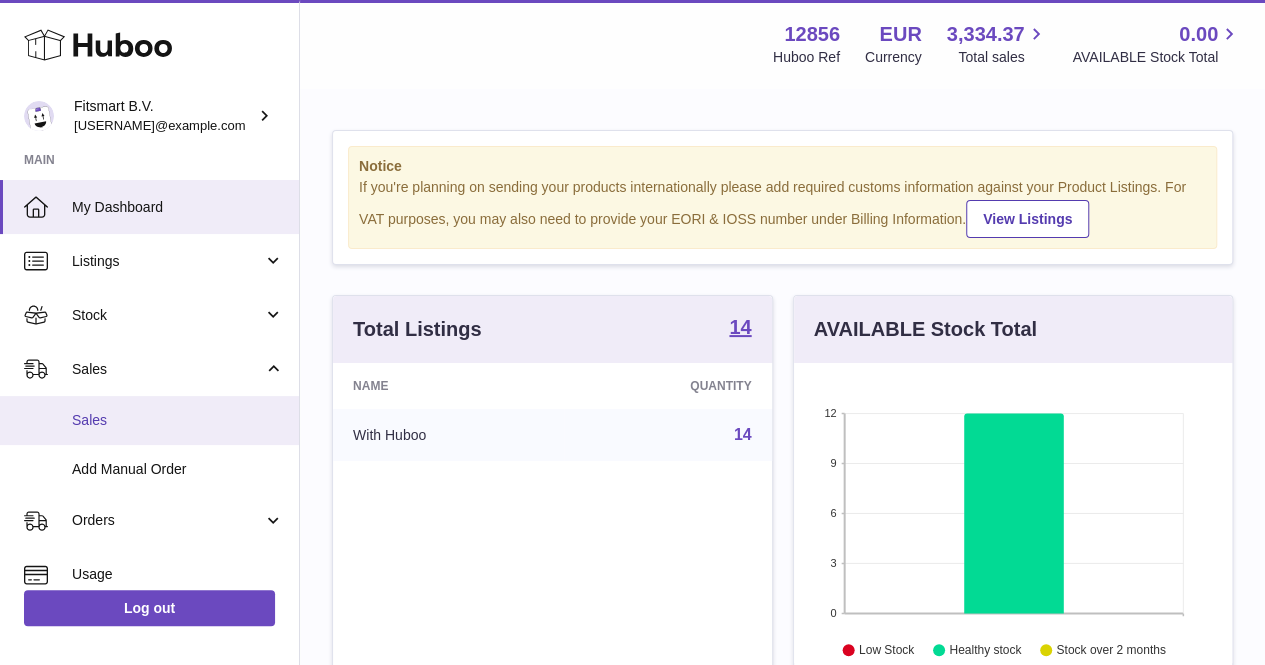 click on "Sales" at bounding box center (149, 420) 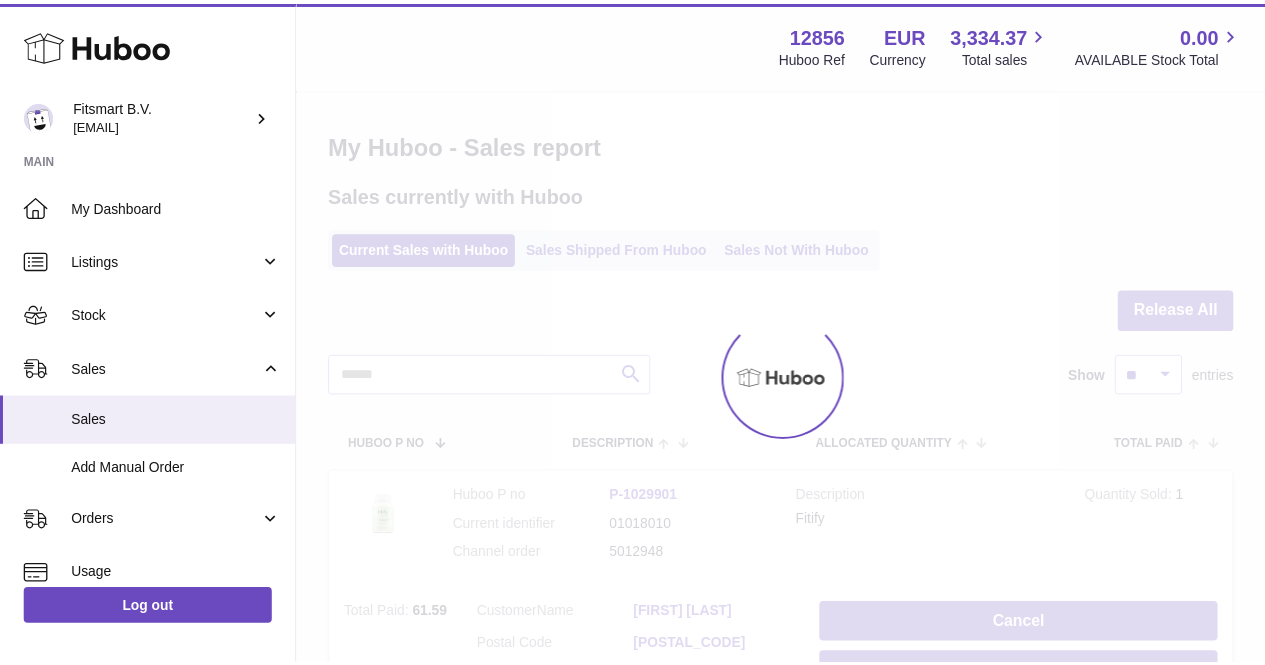scroll, scrollTop: 0, scrollLeft: 0, axis: both 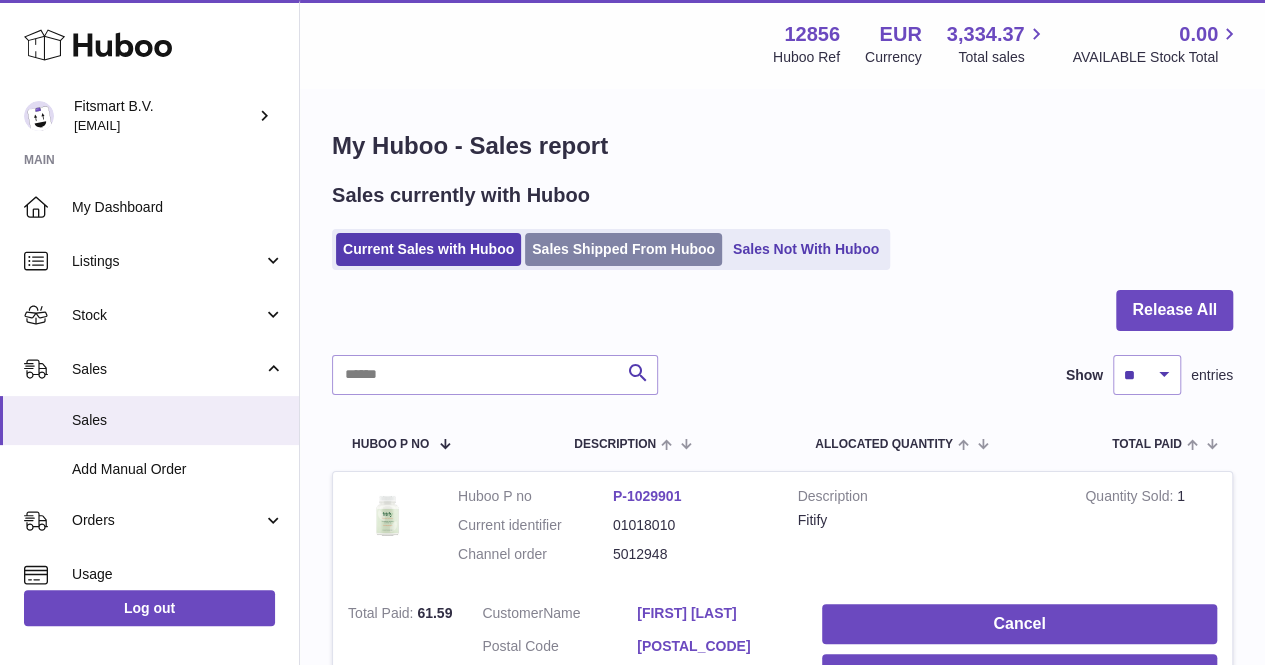 click on "Sales Shipped From Huboo" at bounding box center [623, 249] 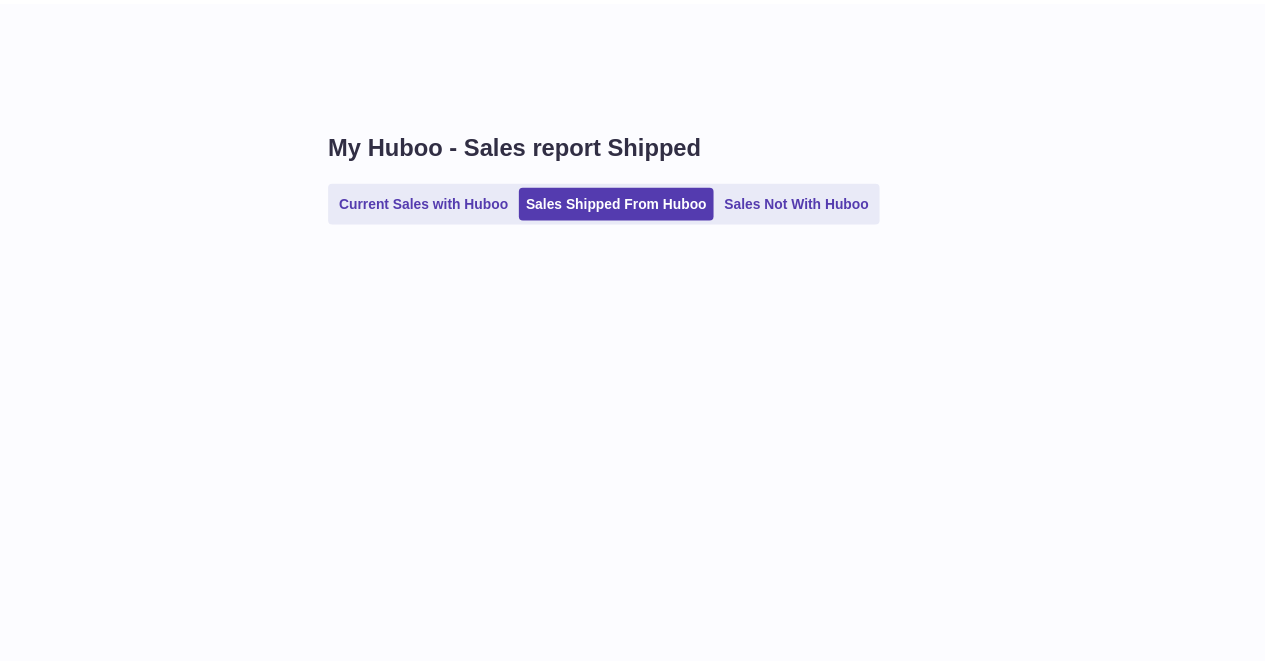scroll, scrollTop: 0, scrollLeft: 0, axis: both 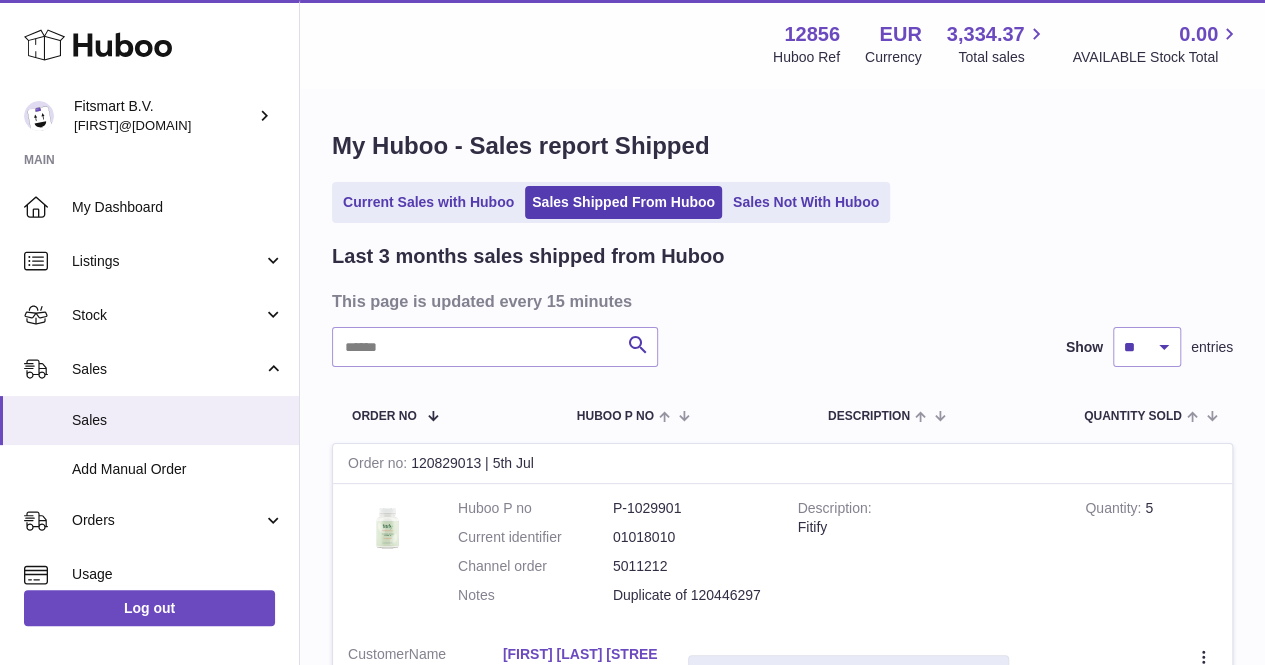 click on "My Huboo - Sales report Shipped
Current Sales with Huboo
Sales Shipped From Huboo
Sales Not With Huboo
Last 3 months sales shipped from Huboo     This page is updated every 15 minutes       Search
Show
** ** **
entries
Order No       Huboo P no       Description       Quantity Sold
Customer
Tracking
Order no
[DATE] | [DATE]
Huboo P no   P-1029901   Current identifier   01018010
Channel order
5011212
Notes
Duplicate of 120446297
Description
Fitify
Quantity
5
Customer  Name   [FIRST] [LAST] [STREET]      [NUMBER]" at bounding box center [782, 1927] 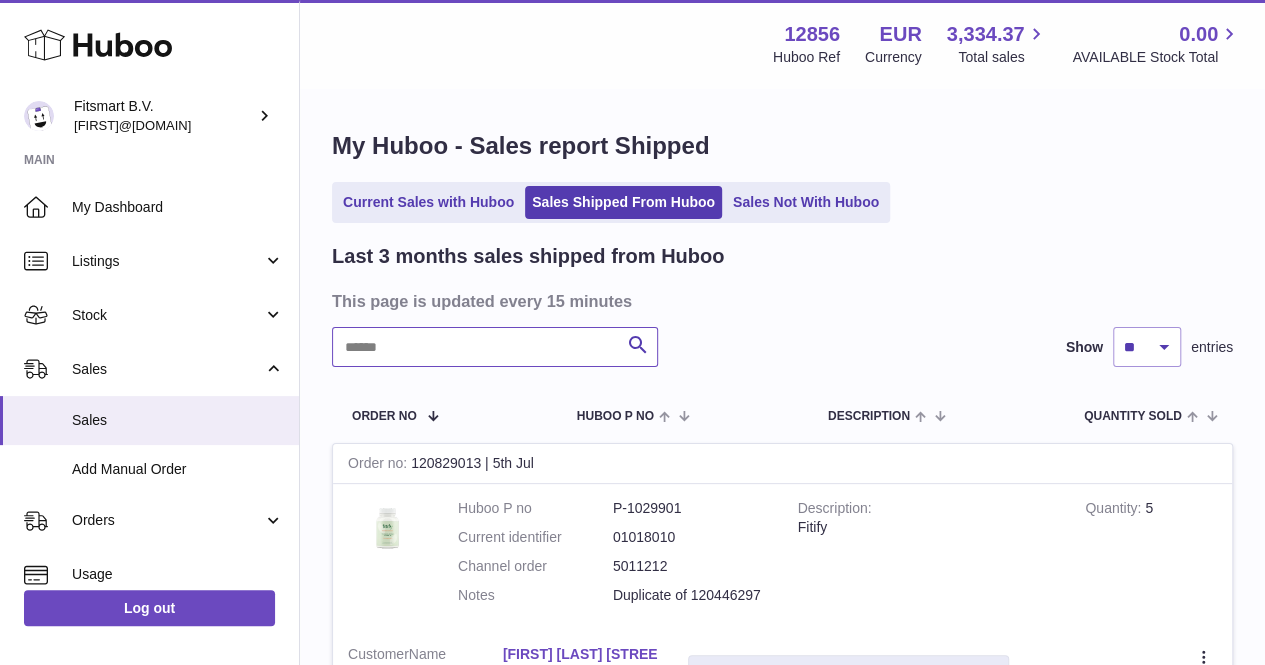 click at bounding box center [495, 347] 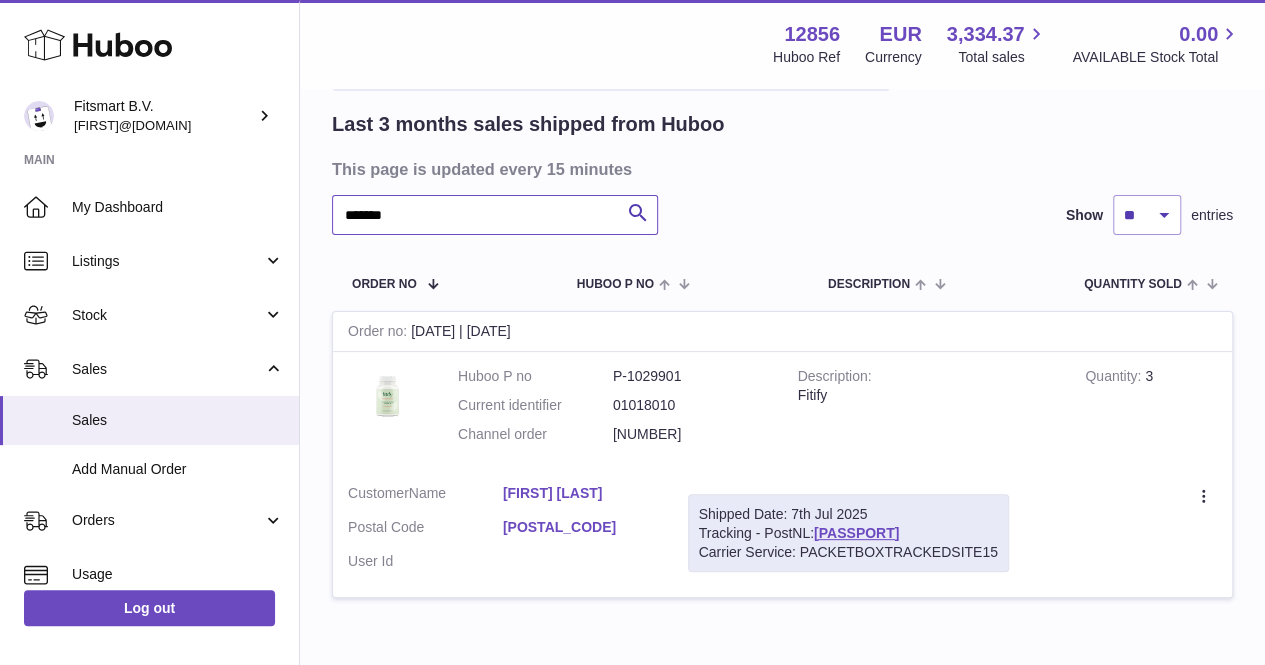 scroll, scrollTop: 136, scrollLeft: 0, axis: vertical 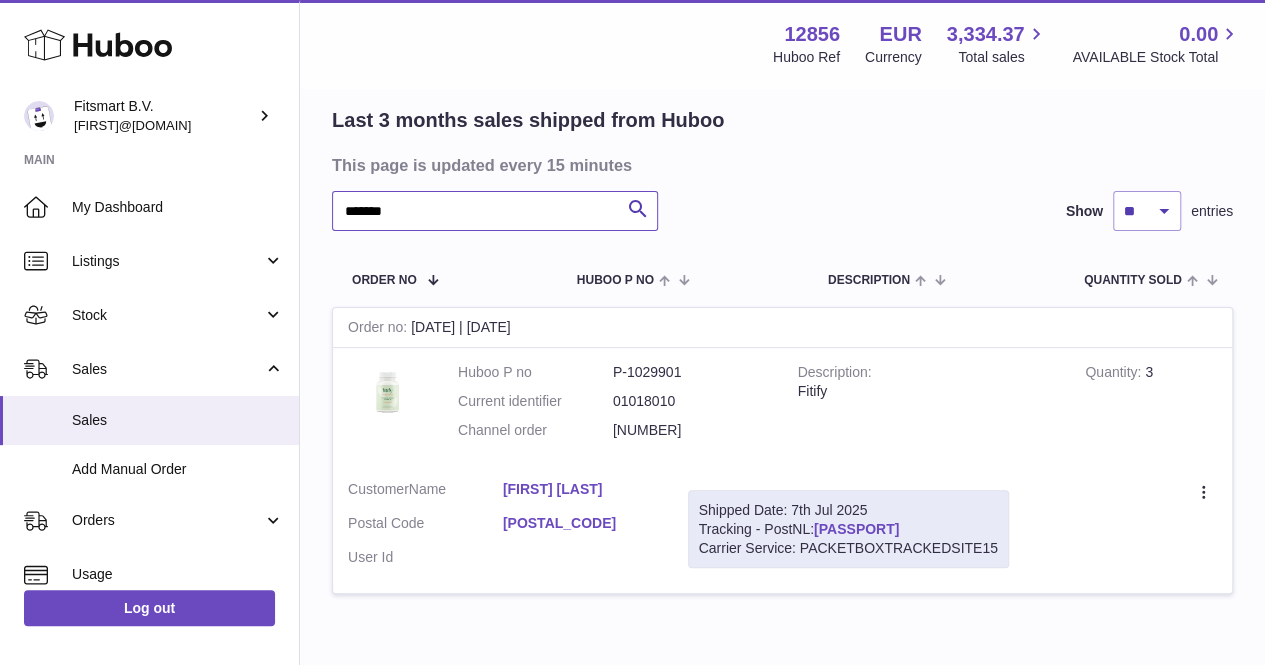 type on "*******" 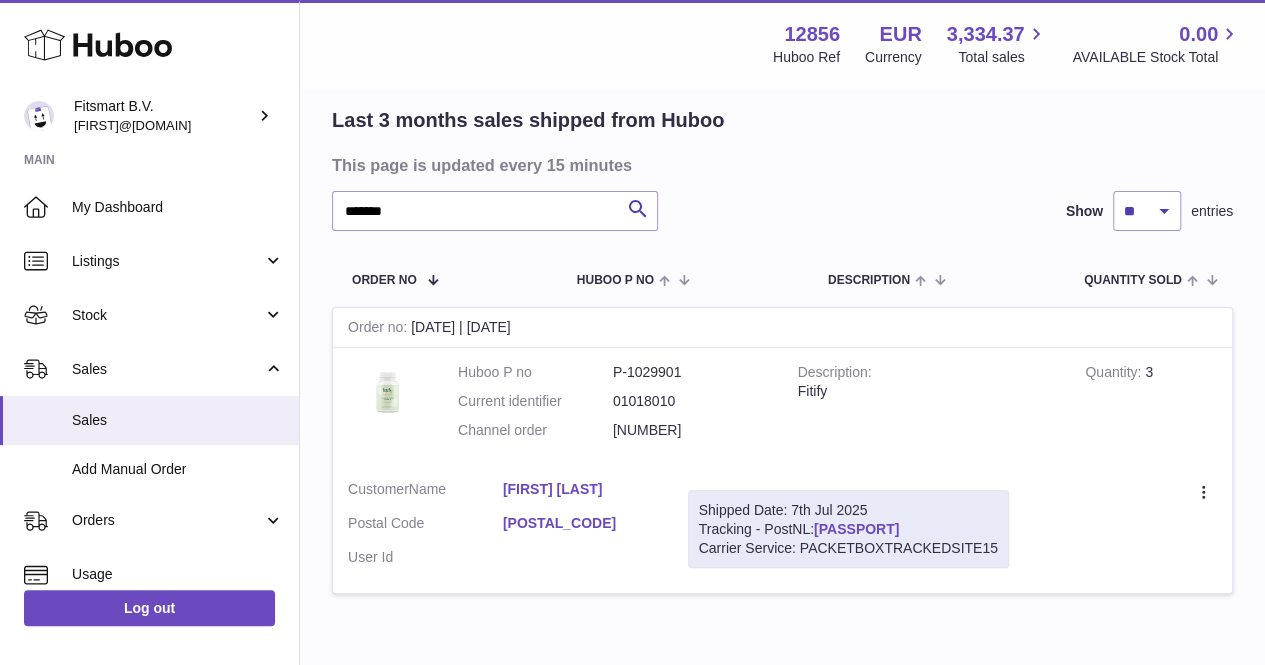 click on "LA583398666NL" at bounding box center (856, 529) 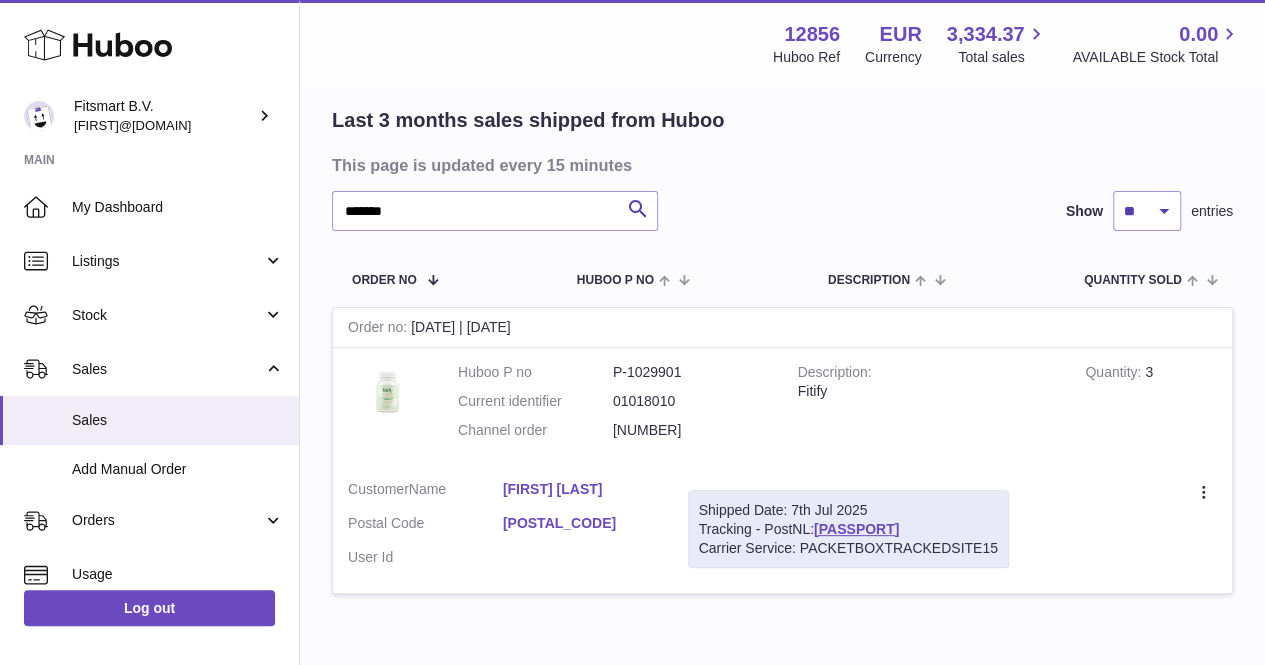 scroll, scrollTop: 0, scrollLeft: 0, axis: both 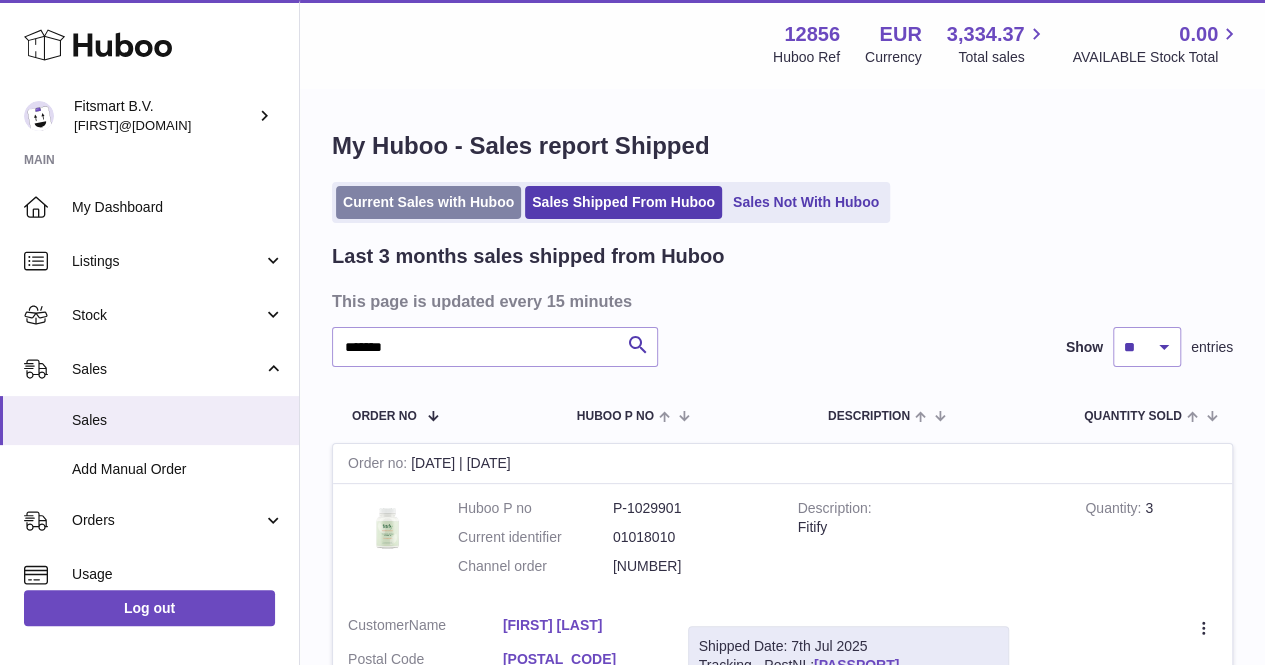 click on "Current Sales with Huboo" at bounding box center (428, 202) 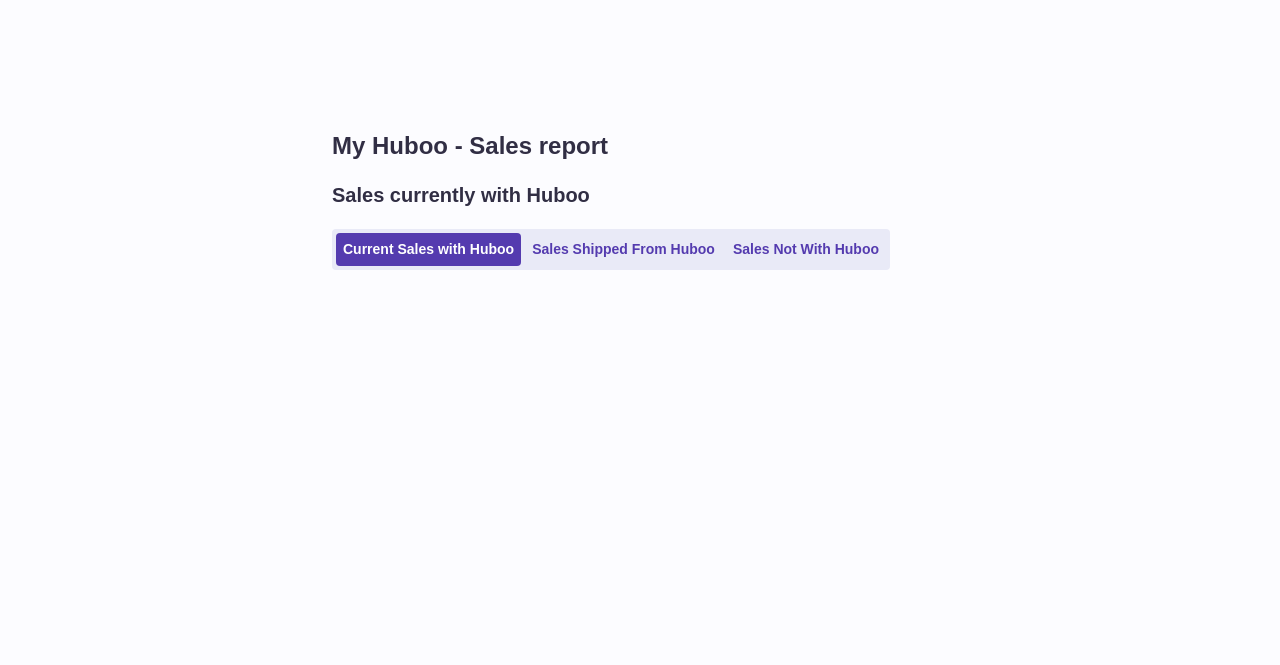 scroll, scrollTop: 0, scrollLeft: 0, axis: both 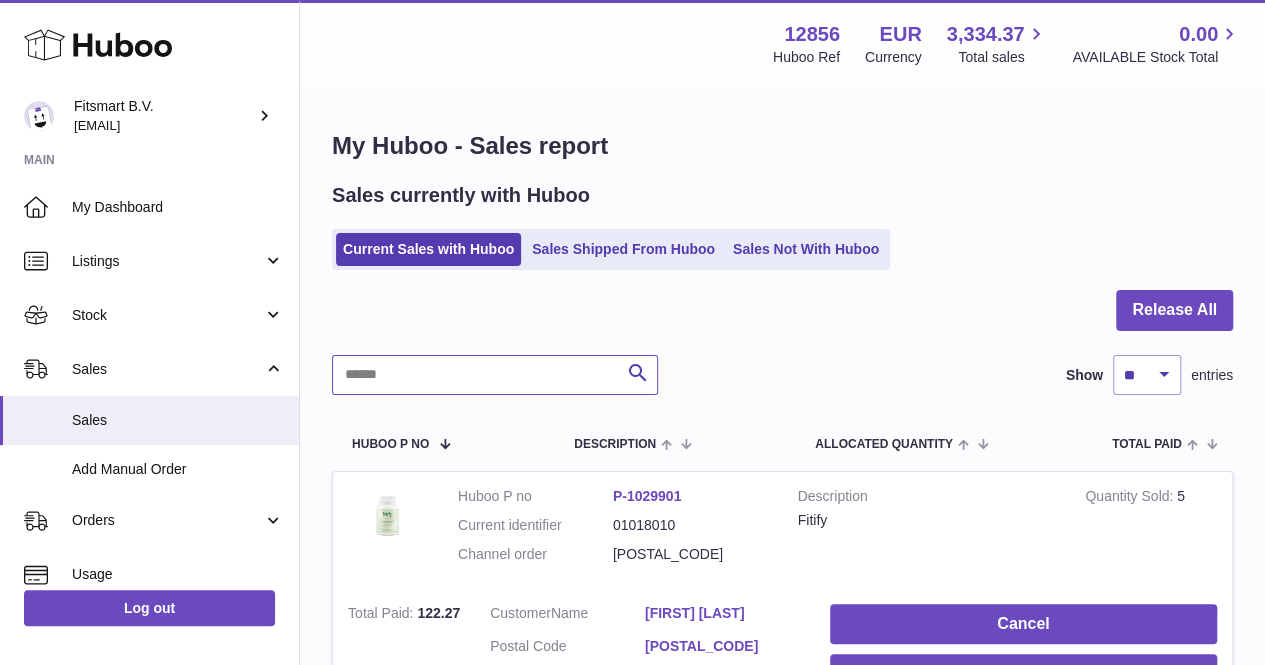 click at bounding box center [495, 375] 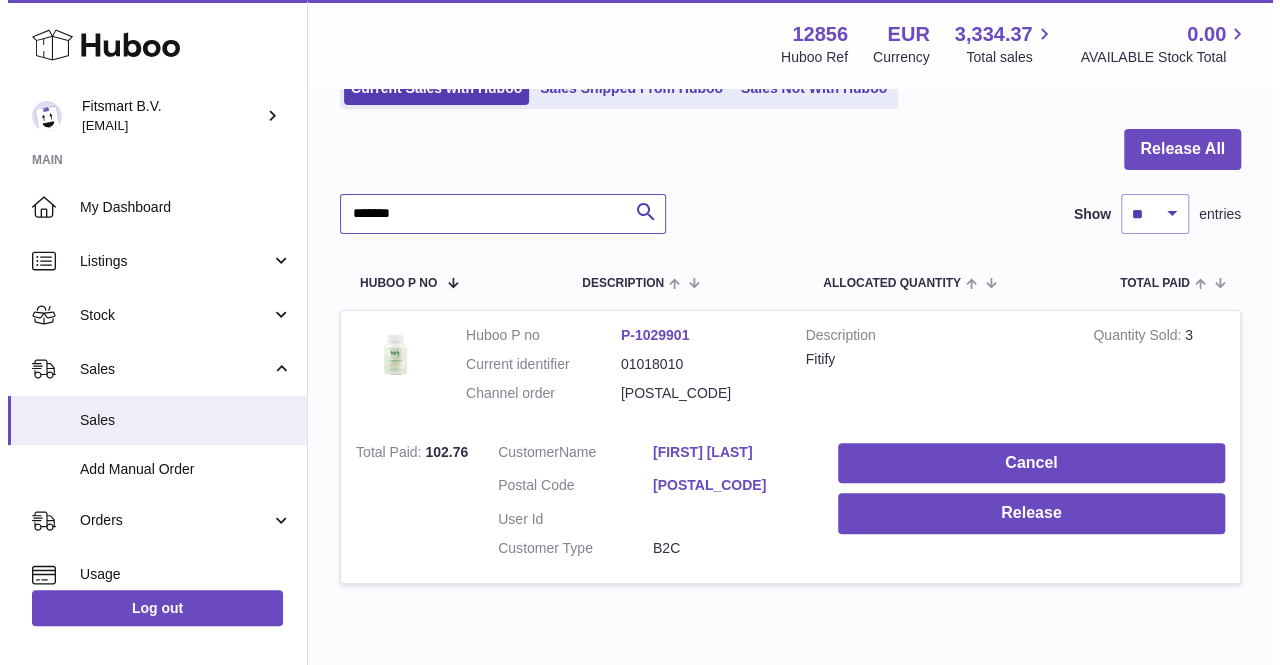 scroll, scrollTop: 180, scrollLeft: 0, axis: vertical 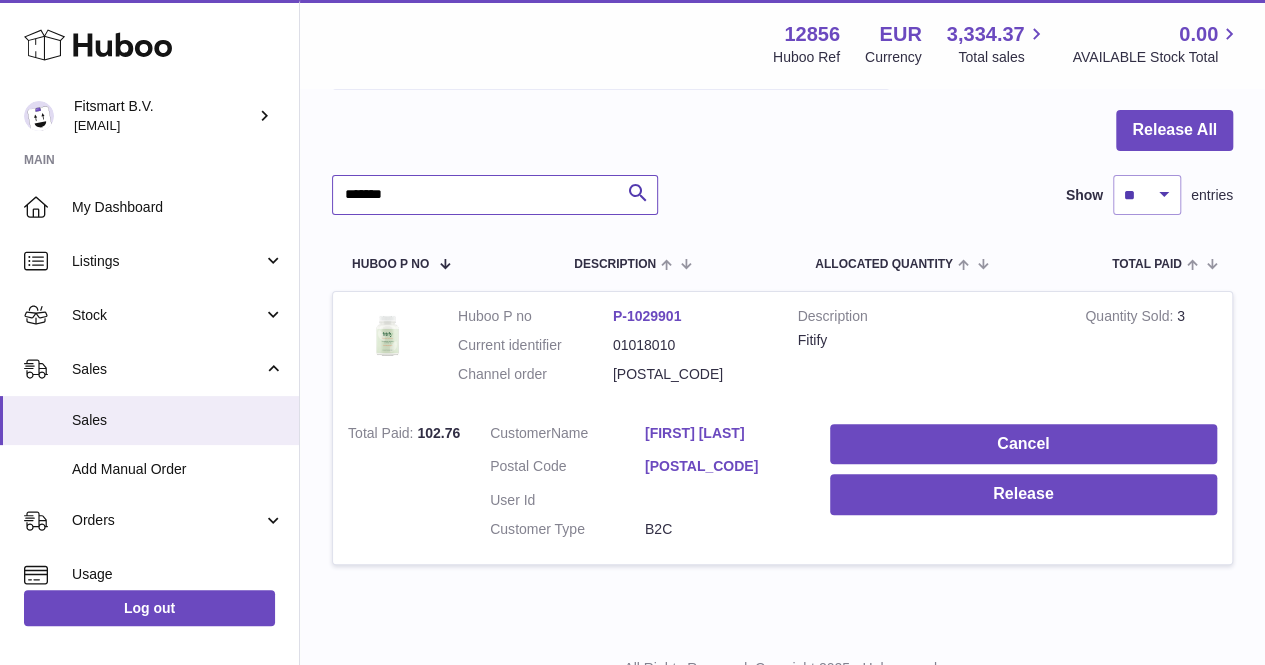 type on "*******" 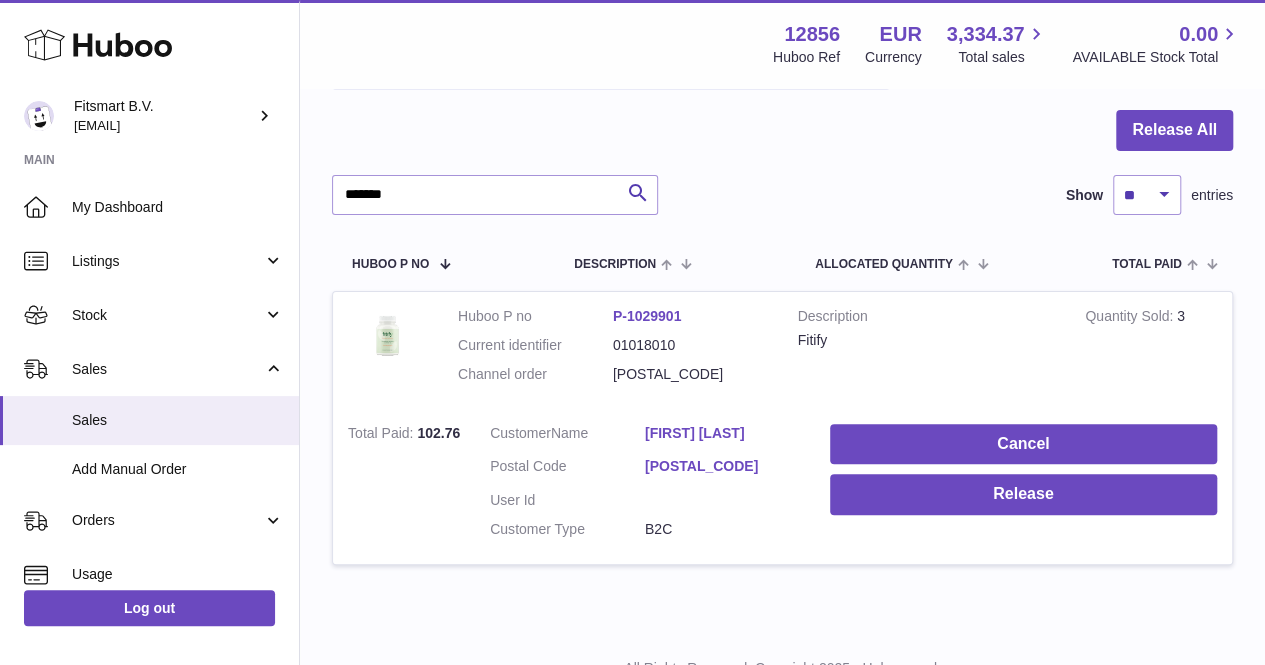 click on "Sabine Schwarz" at bounding box center [722, 433] 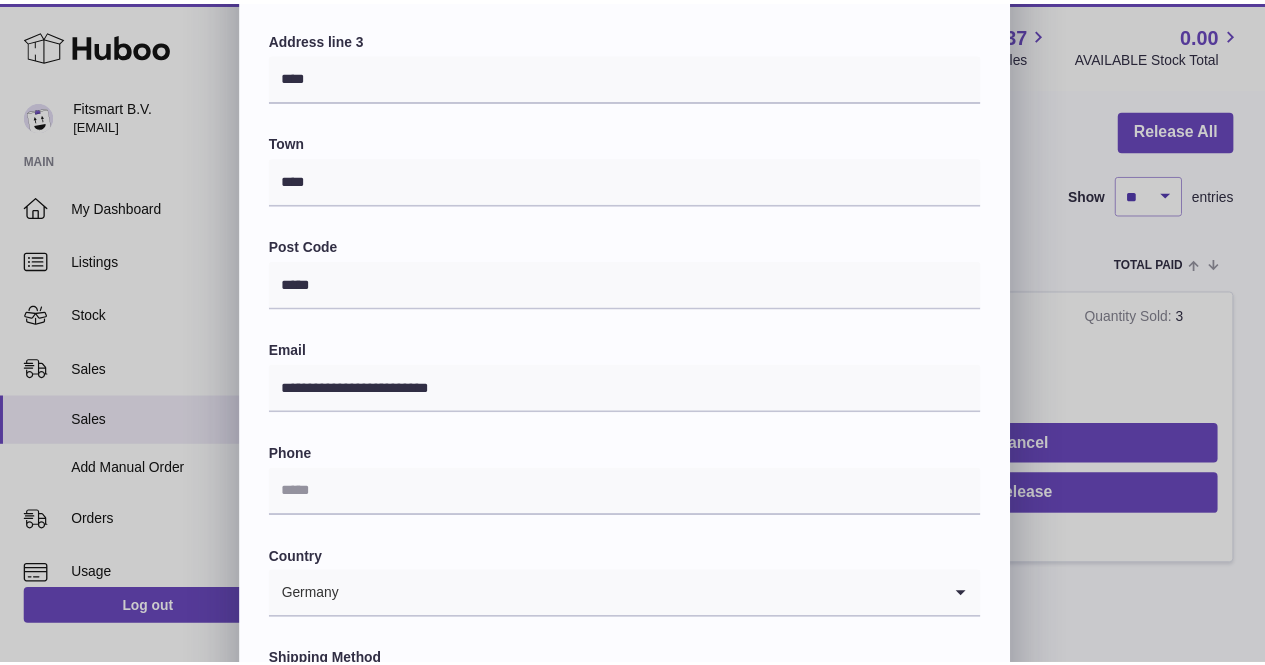 scroll, scrollTop: 464, scrollLeft: 0, axis: vertical 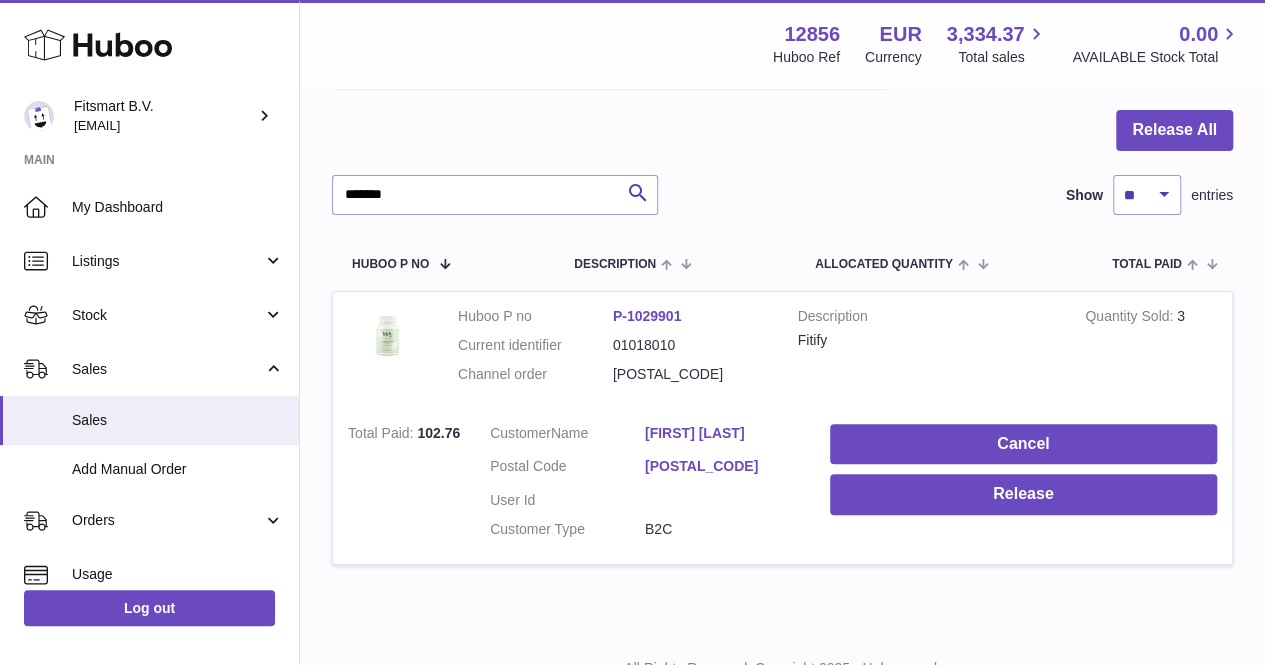 click at bounding box center [632, 332] 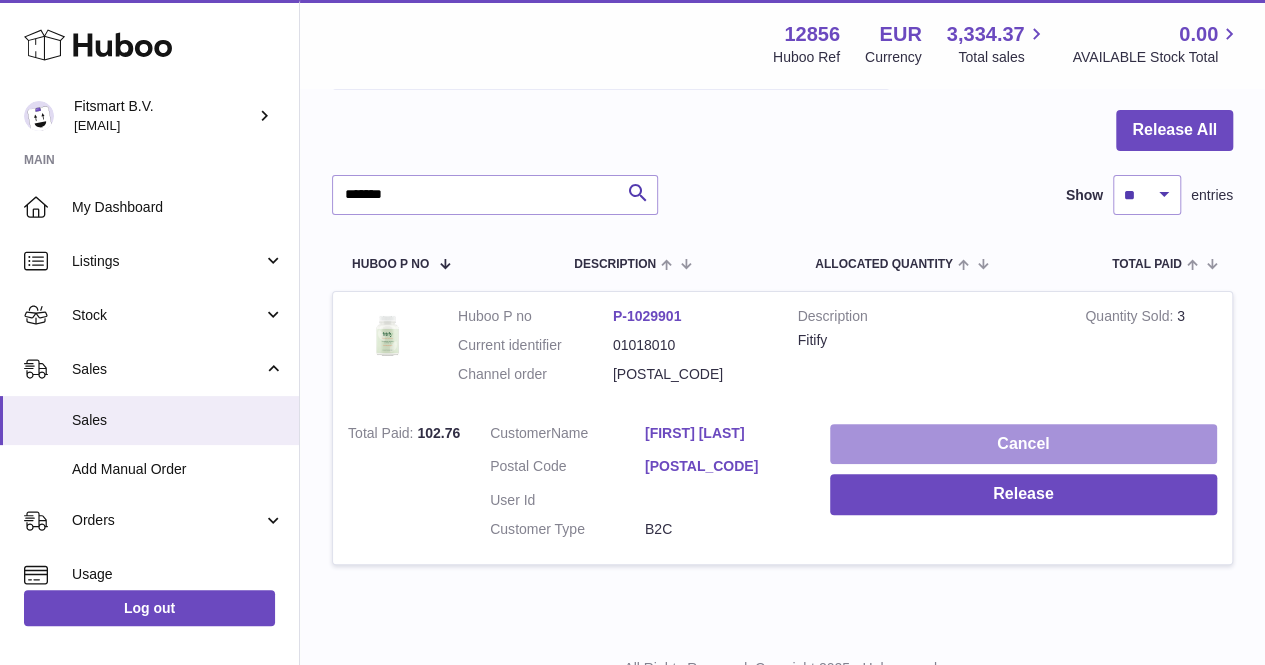 click on "Cancel" at bounding box center [1023, 444] 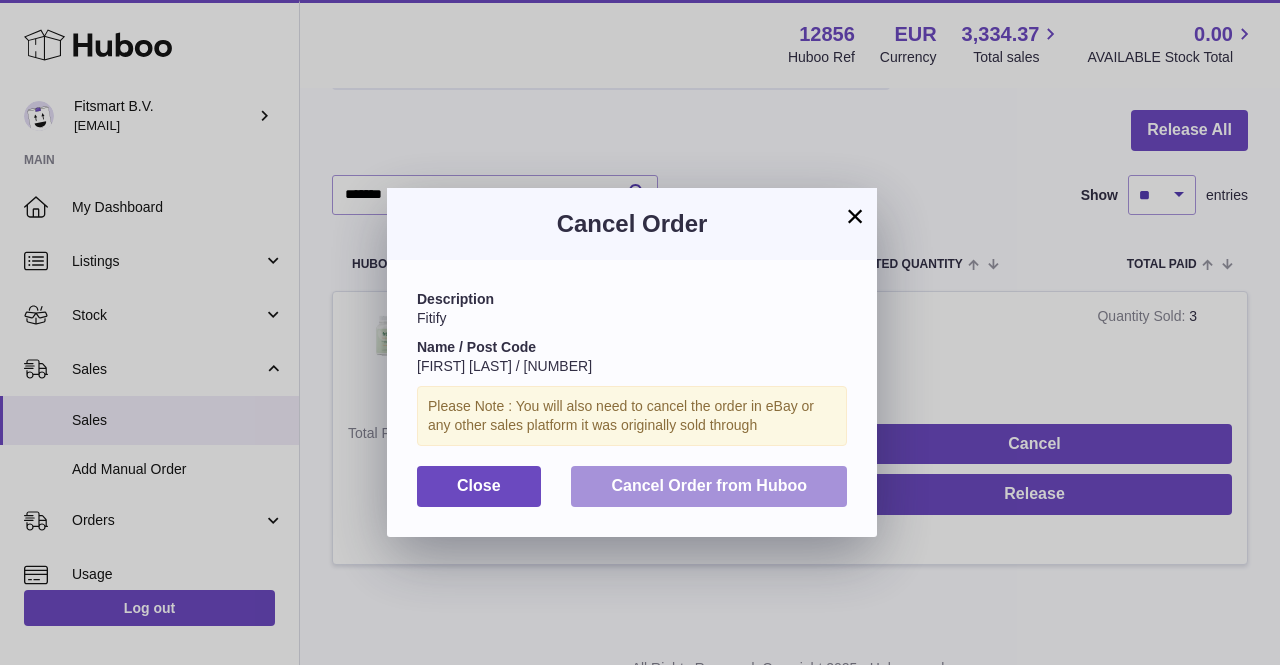 click on "Cancel Order from Huboo" at bounding box center (709, 485) 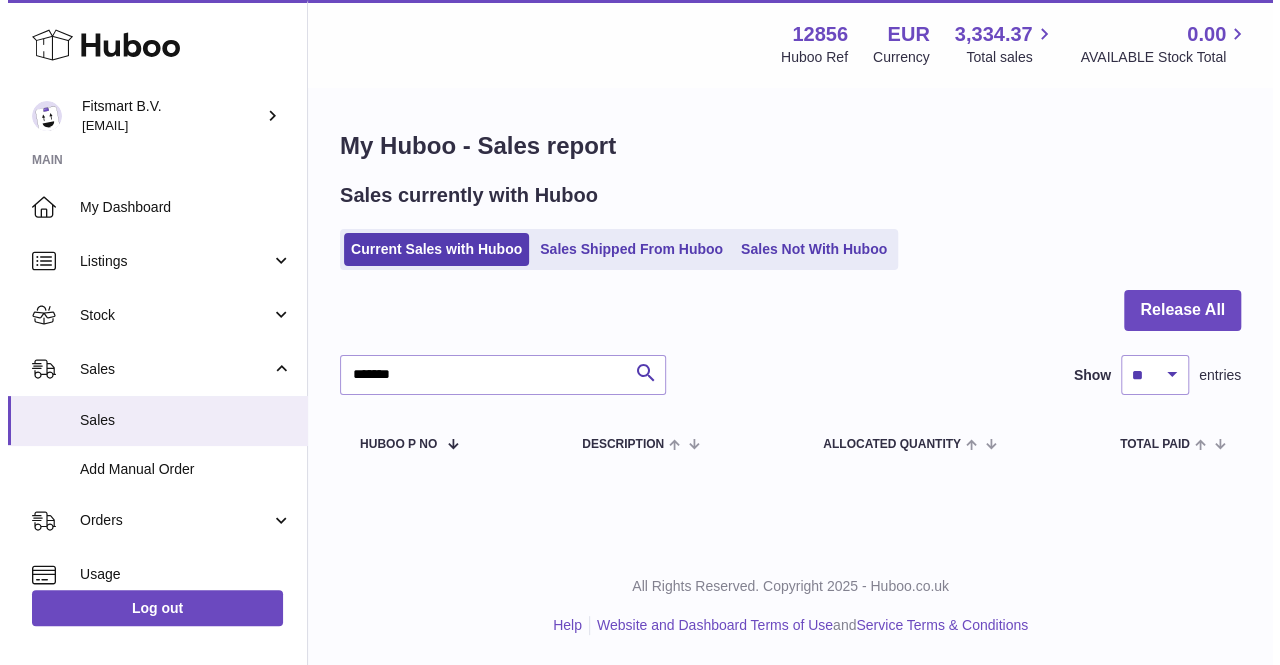 scroll, scrollTop: 0, scrollLeft: 0, axis: both 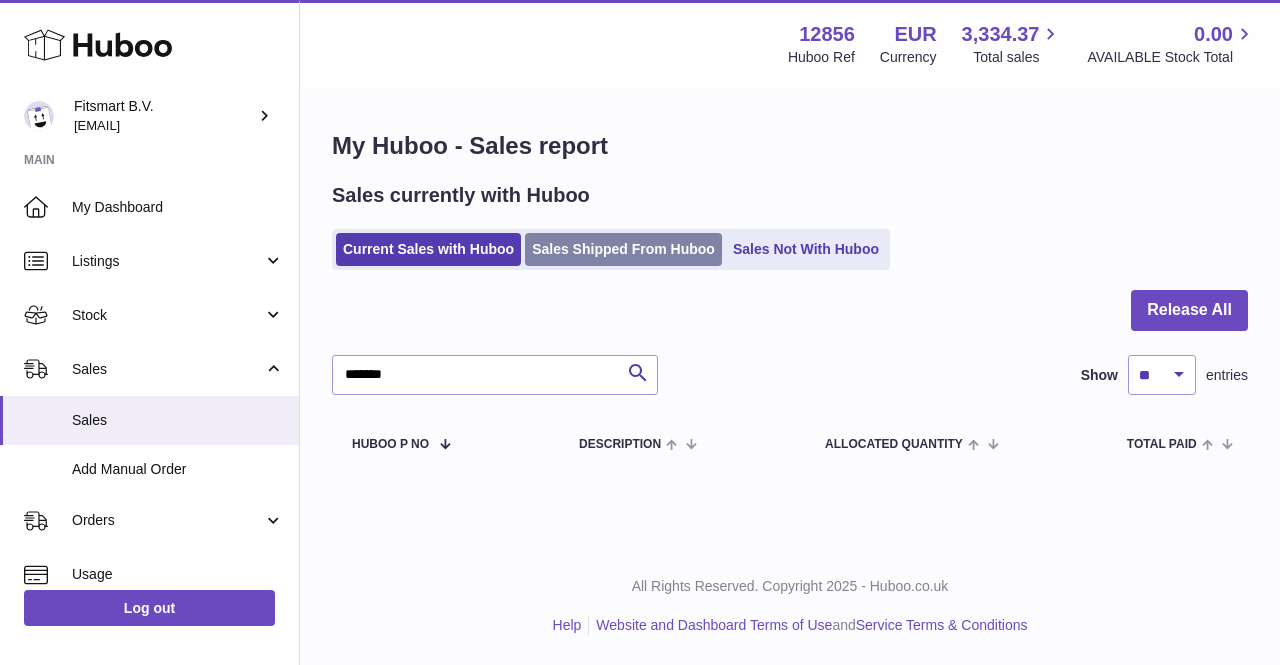 click on "Sales Shipped From Huboo" at bounding box center [623, 249] 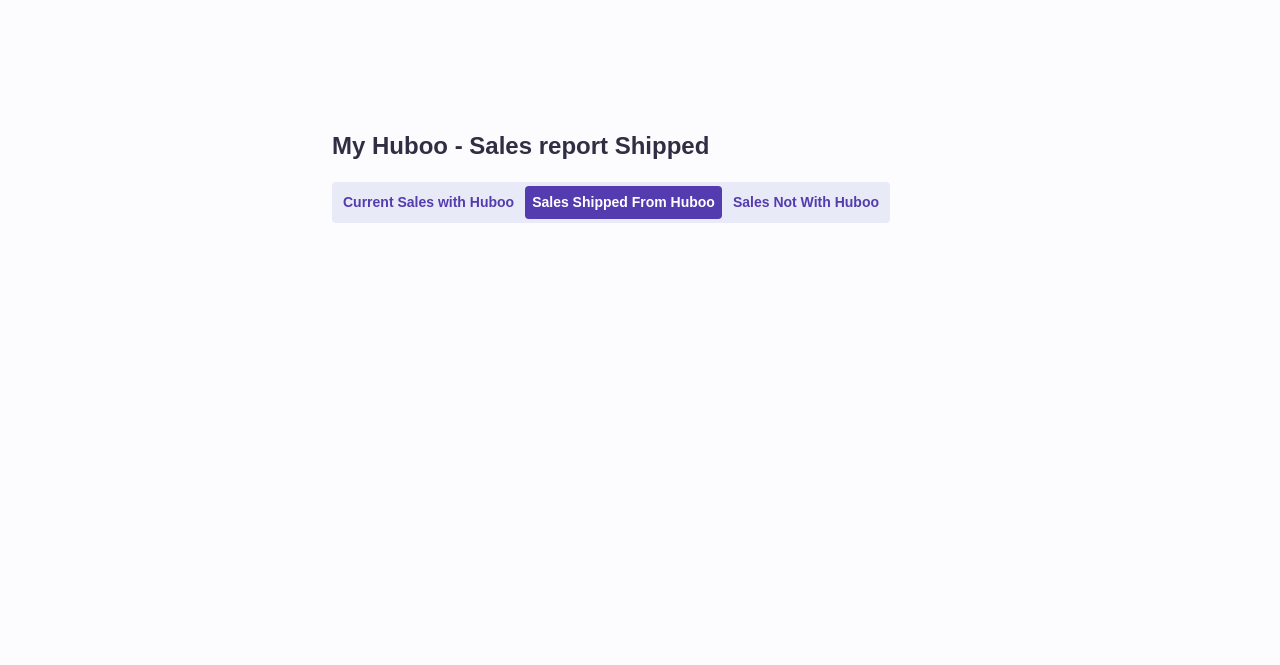 scroll, scrollTop: 0, scrollLeft: 0, axis: both 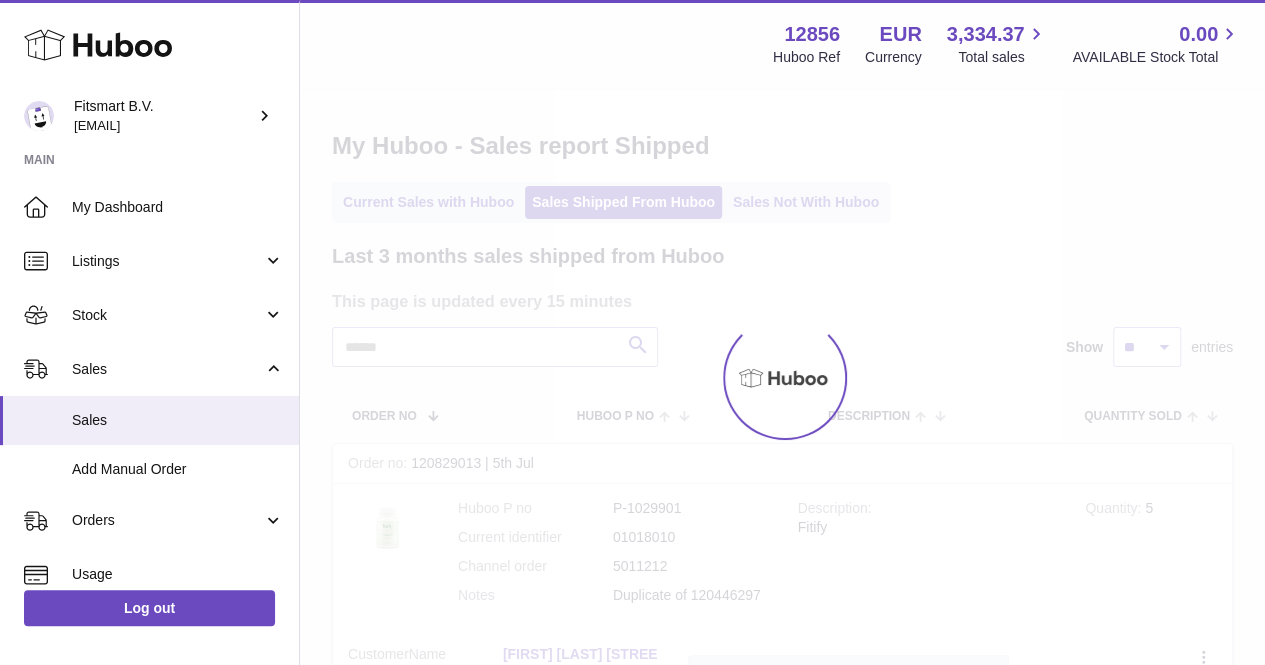click on ".st0{fill:#141414;}" at bounding box center (632, 332) 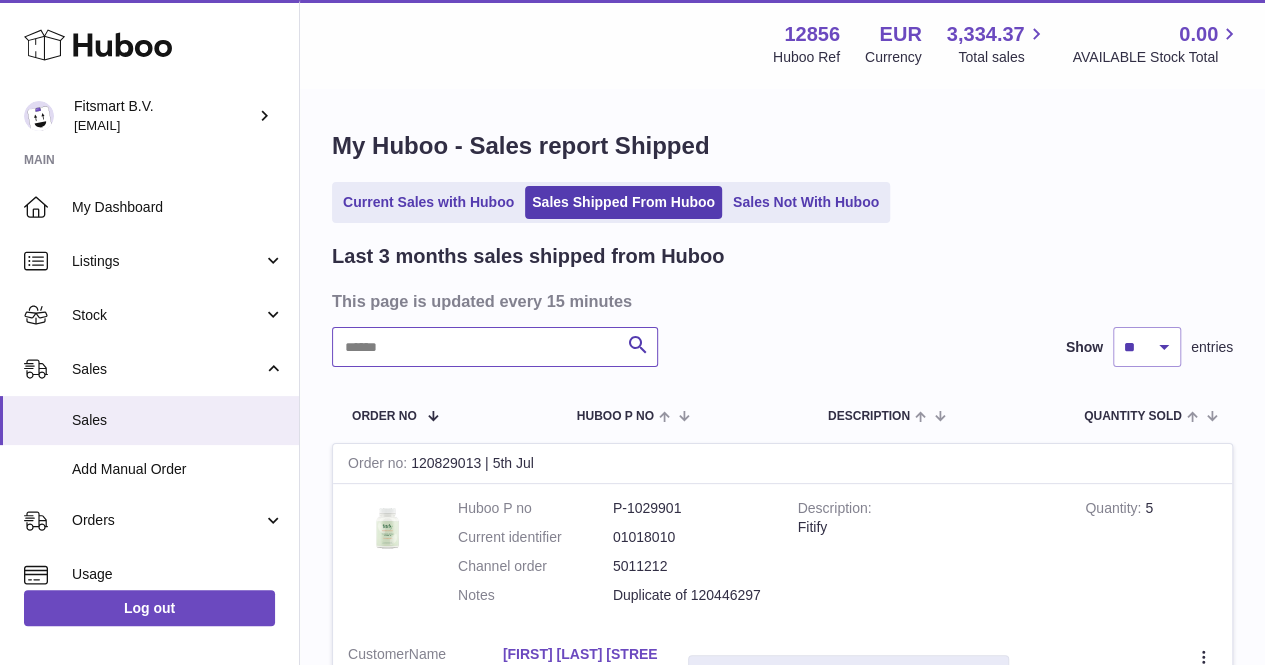 click at bounding box center [495, 347] 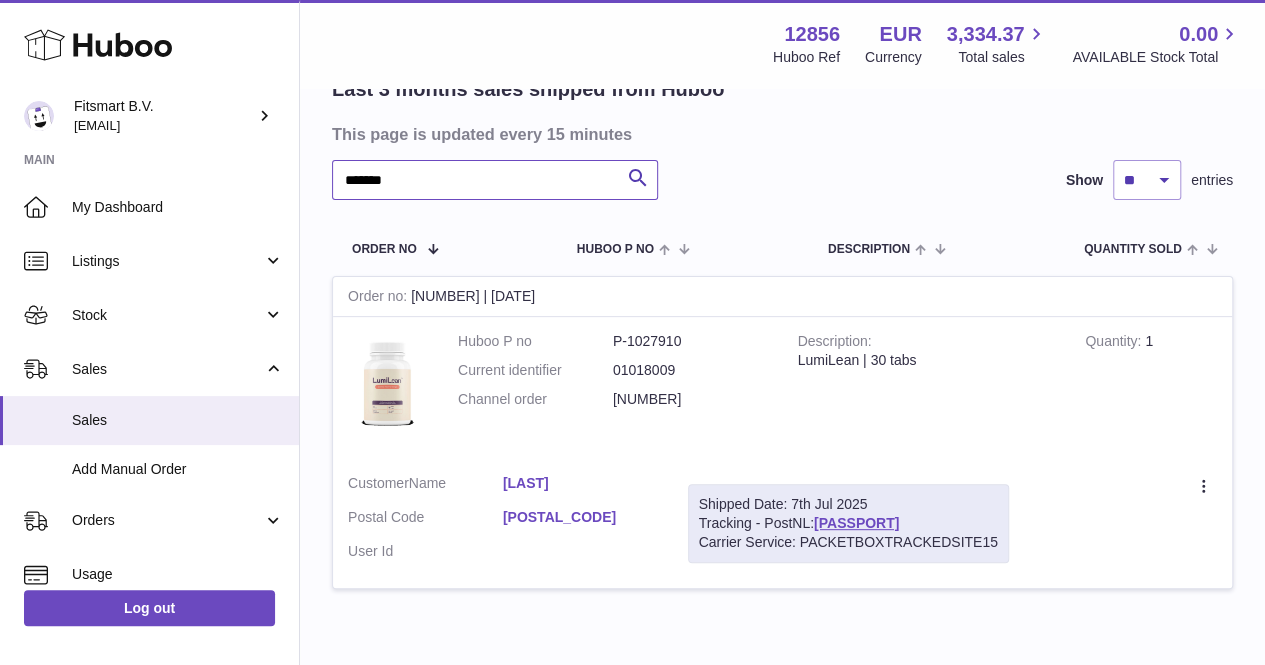 scroll, scrollTop: 189, scrollLeft: 0, axis: vertical 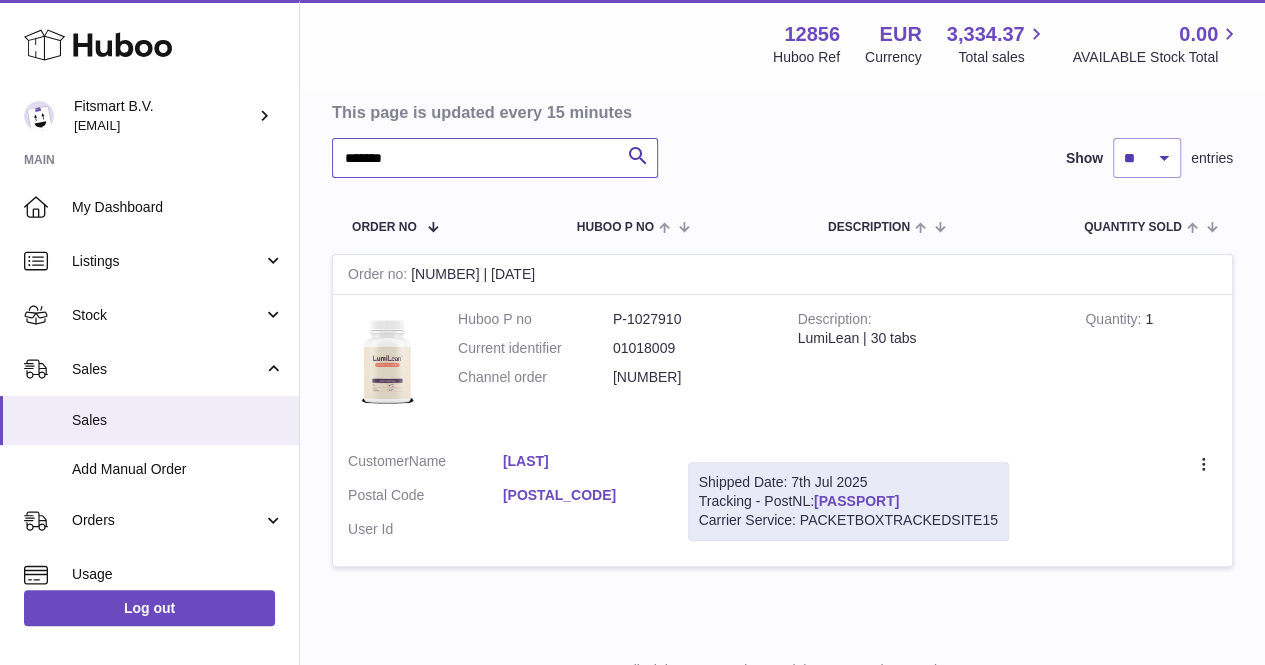 type on "*******" 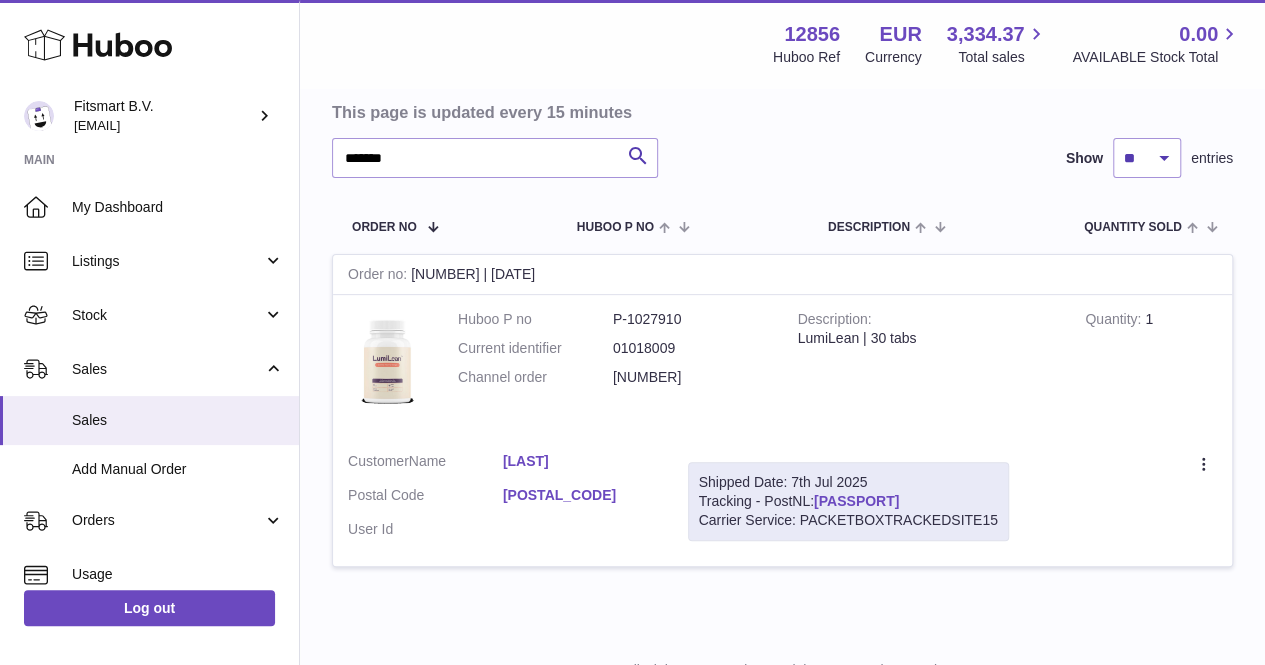 click on "LA038472115NL" at bounding box center [856, 501] 